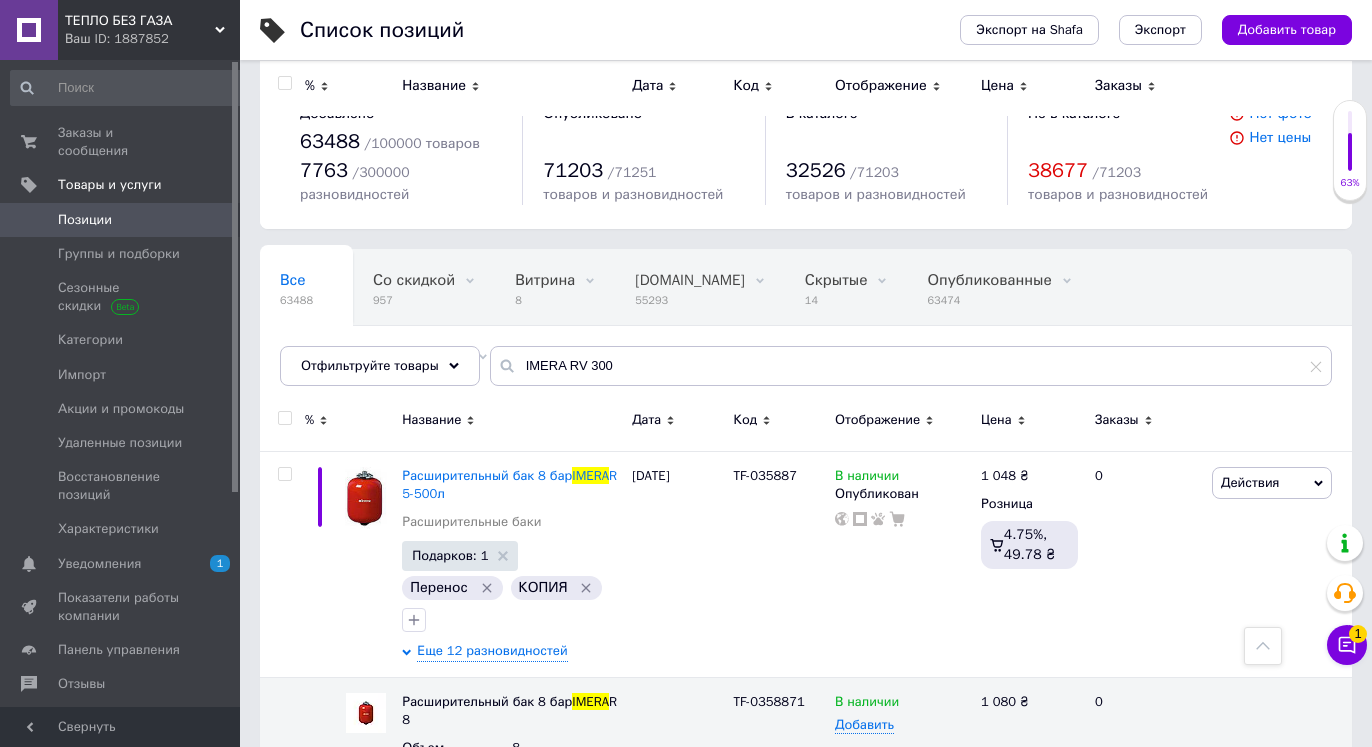 scroll, scrollTop: 1534, scrollLeft: 0, axis: vertical 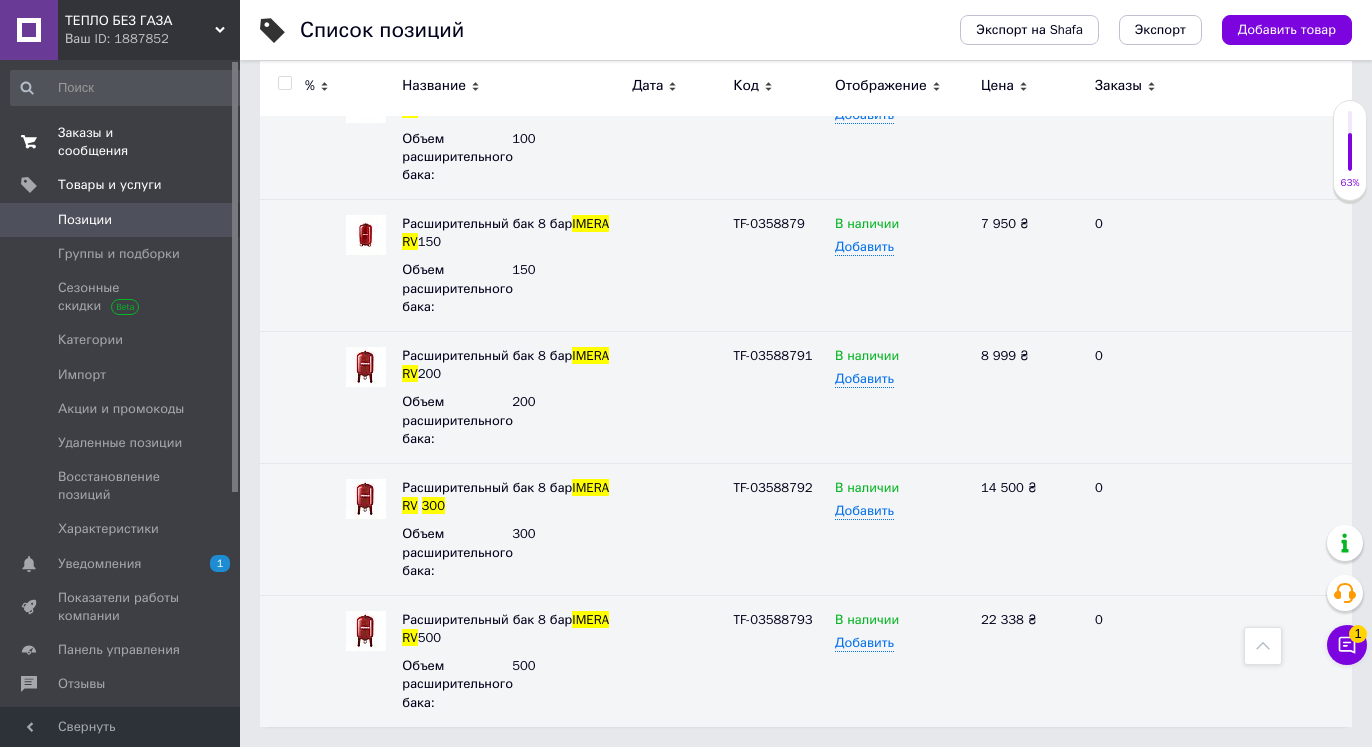 click on "Заказы и сообщения" at bounding box center (121, 142) 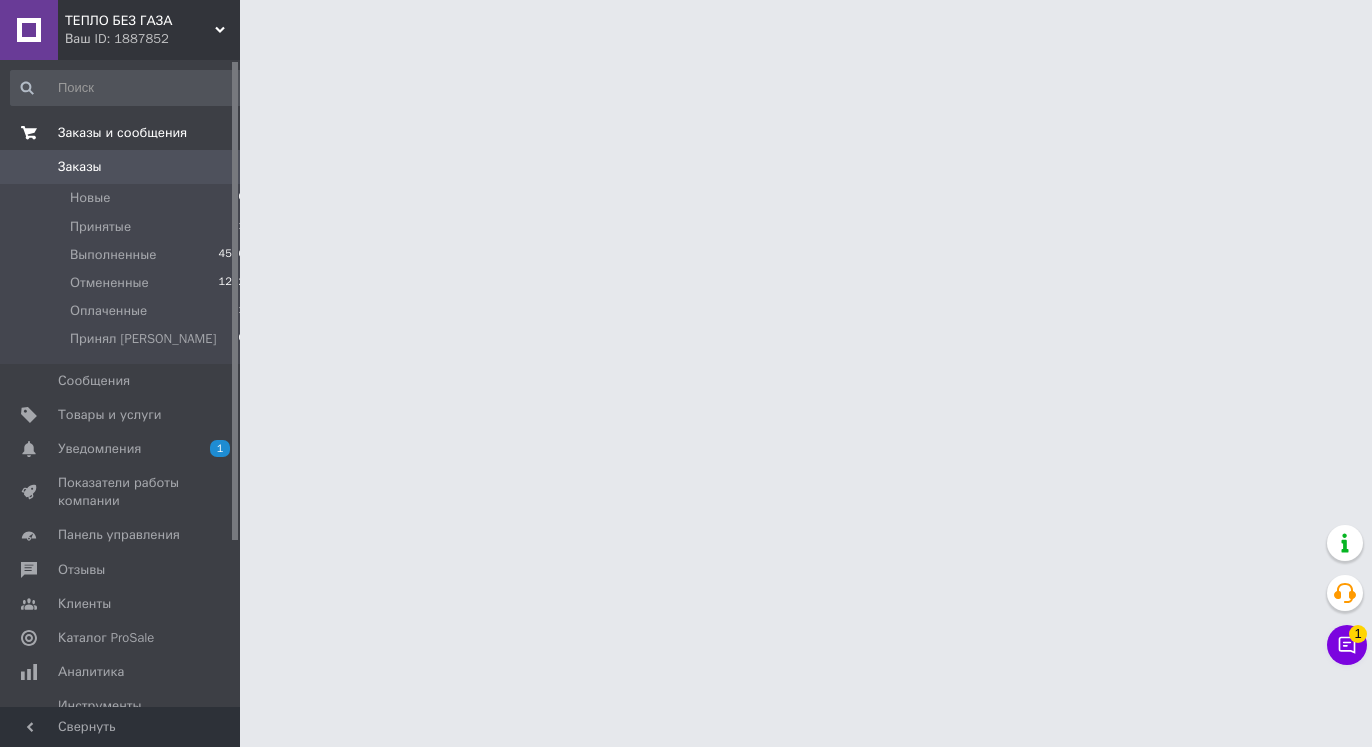 scroll, scrollTop: 0, scrollLeft: 0, axis: both 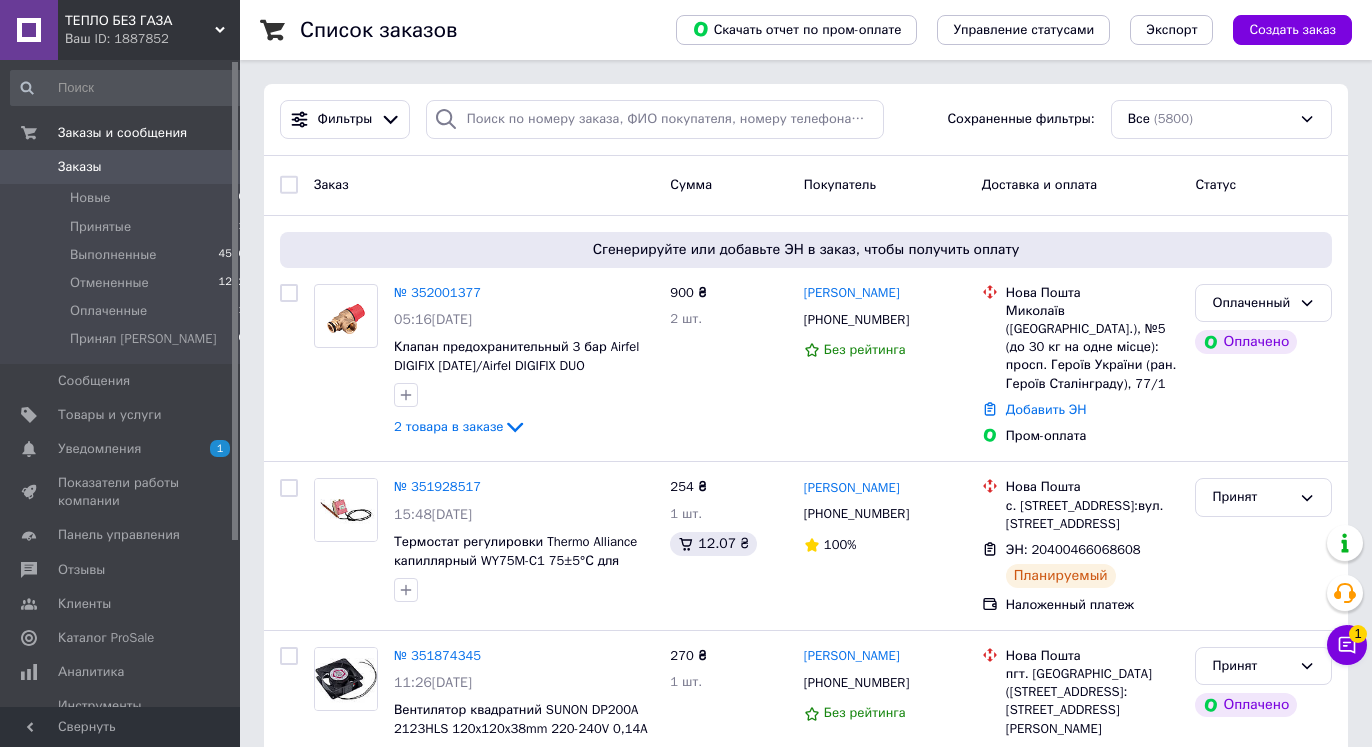 click on "ТЕПЛО БЕЗ ГАЗА" at bounding box center [140, 21] 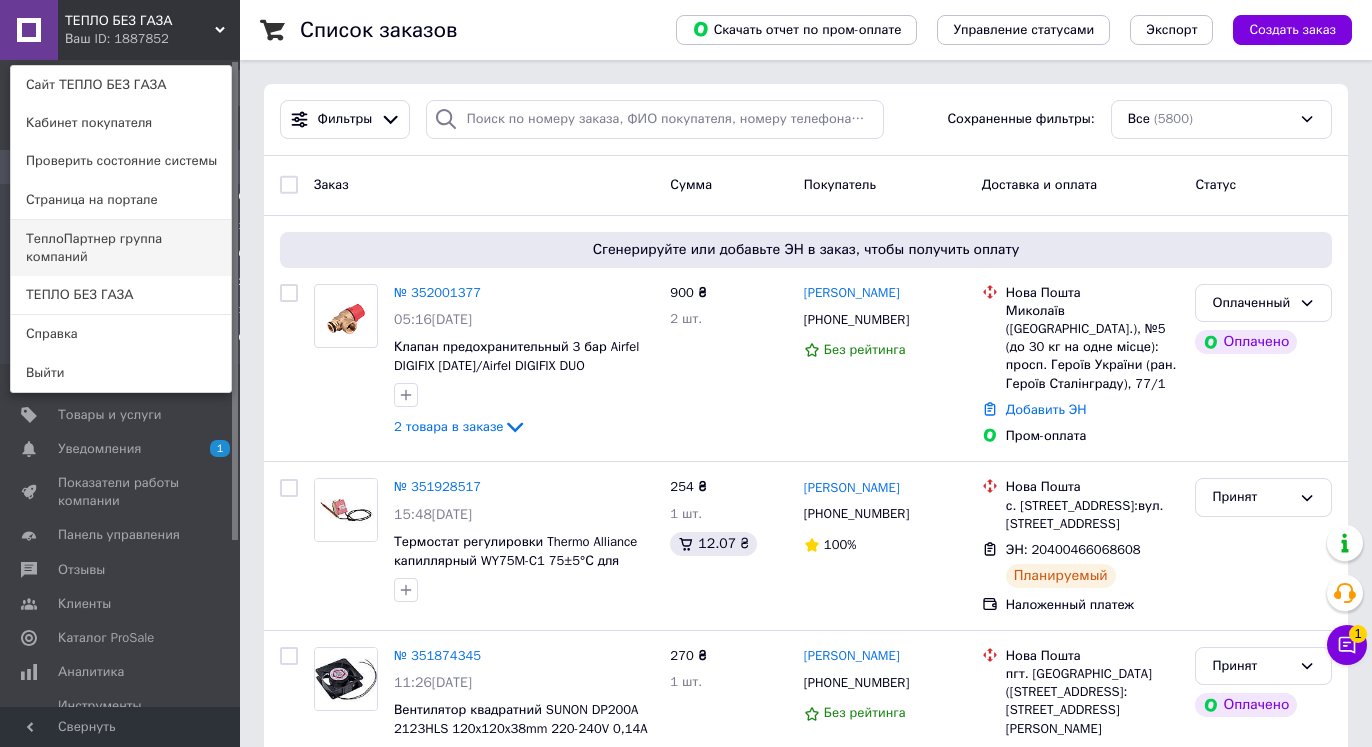 click on "ТеплоПартнер группа компаний" at bounding box center [121, 248] 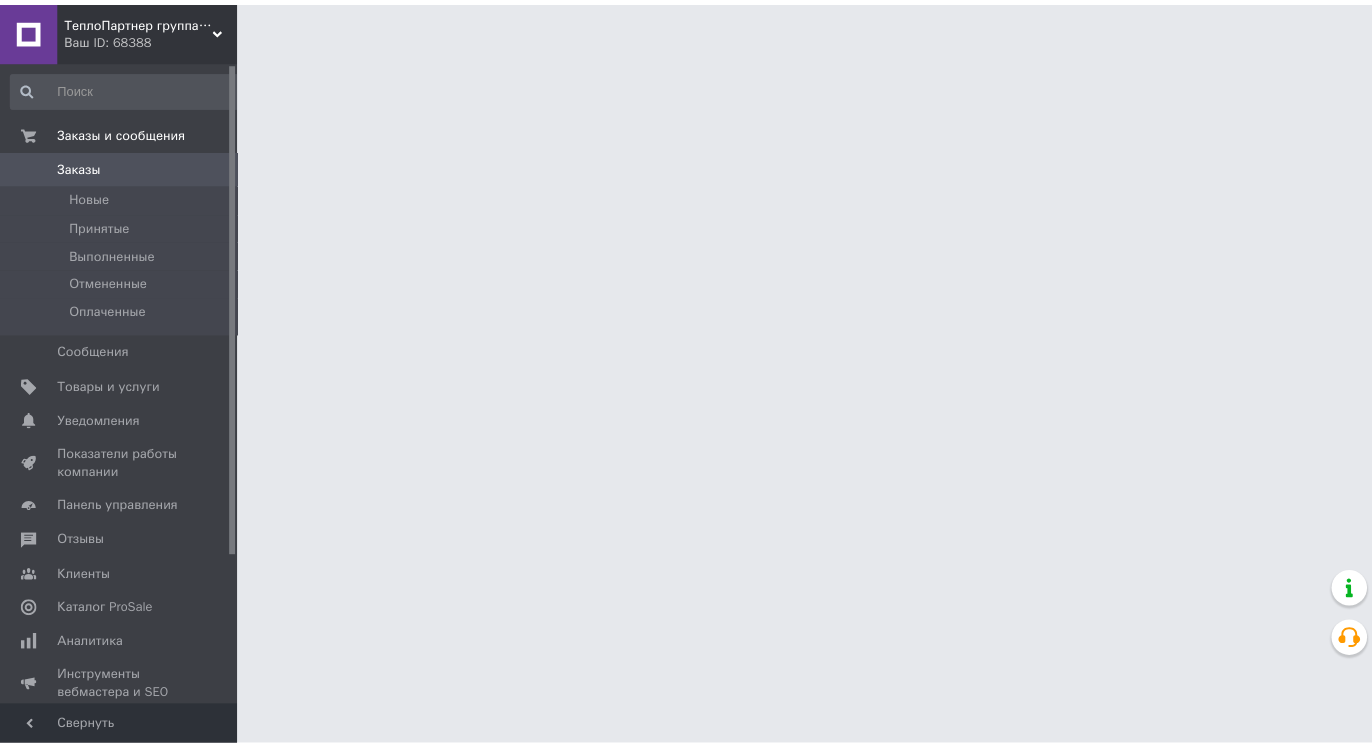scroll, scrollTop: 0, scrollLeft: 0, axis: both 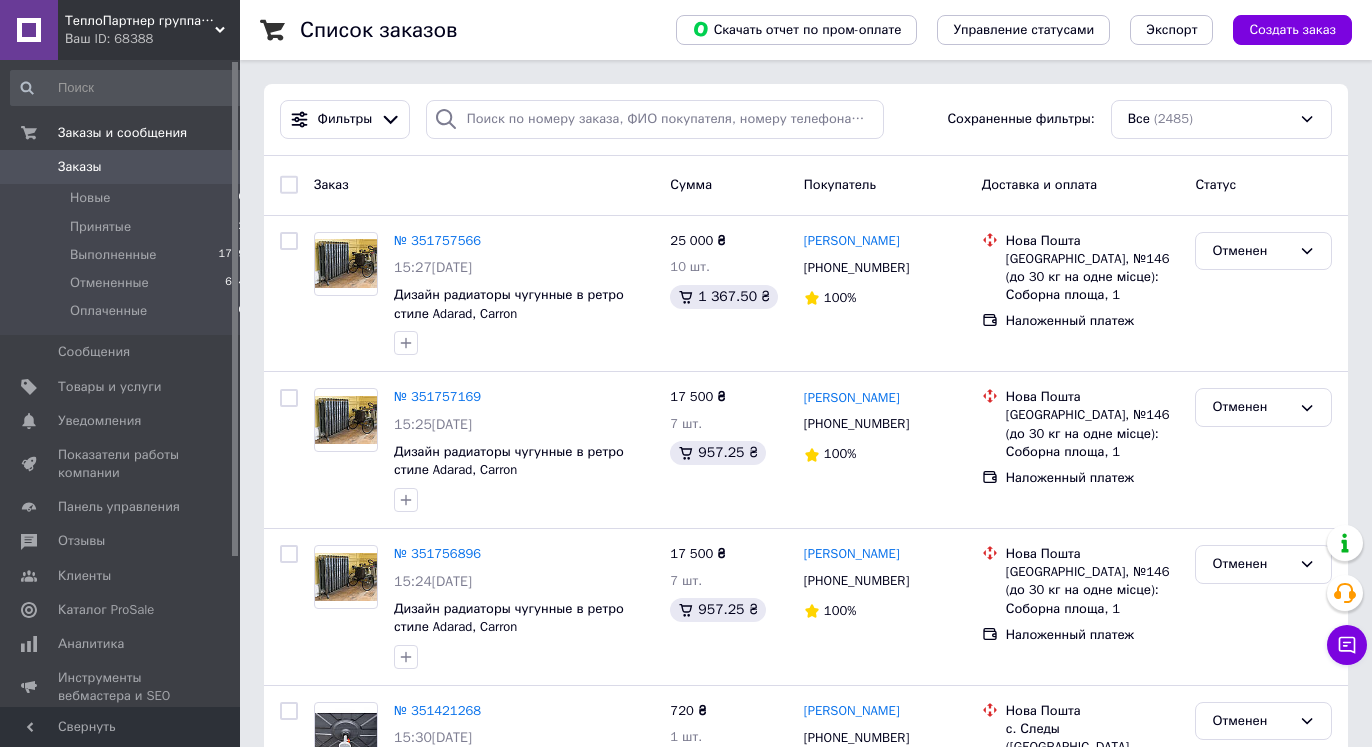 click on "Заказы 0" at bounding box center (128, 167) 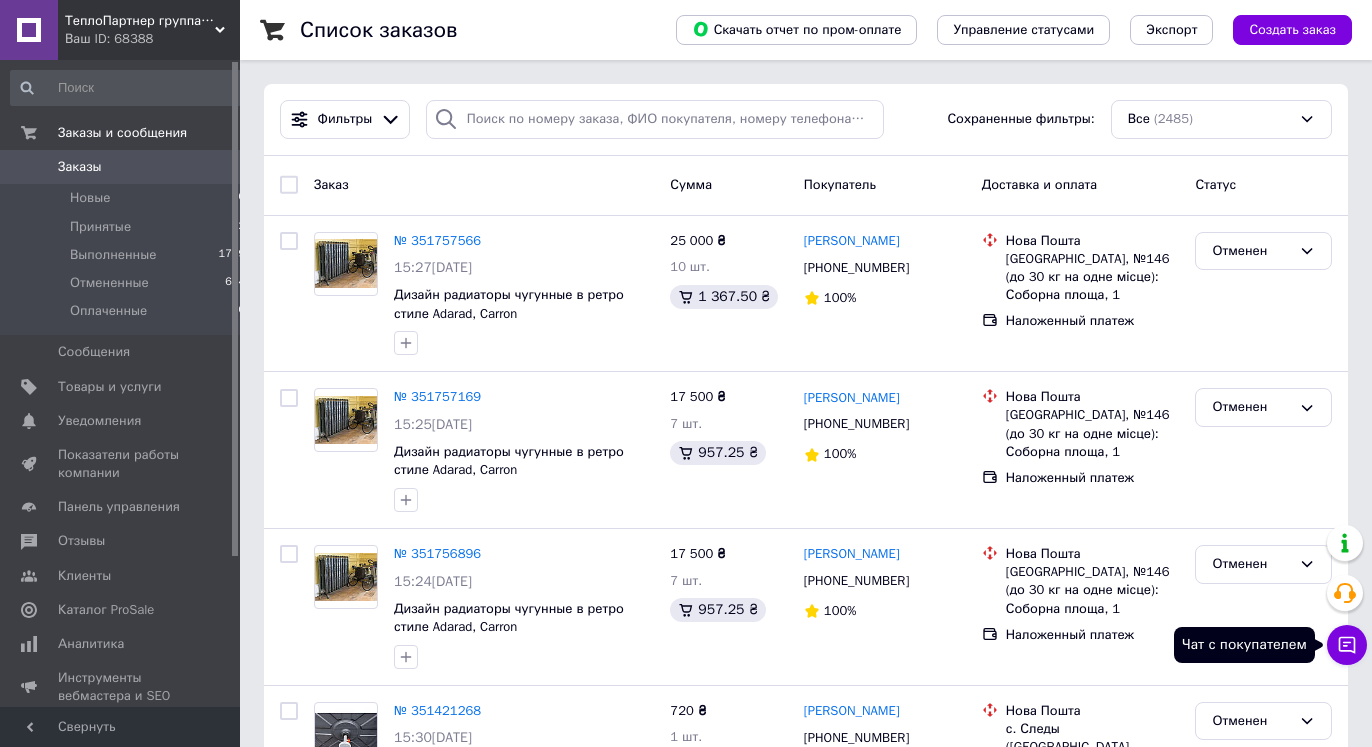 click 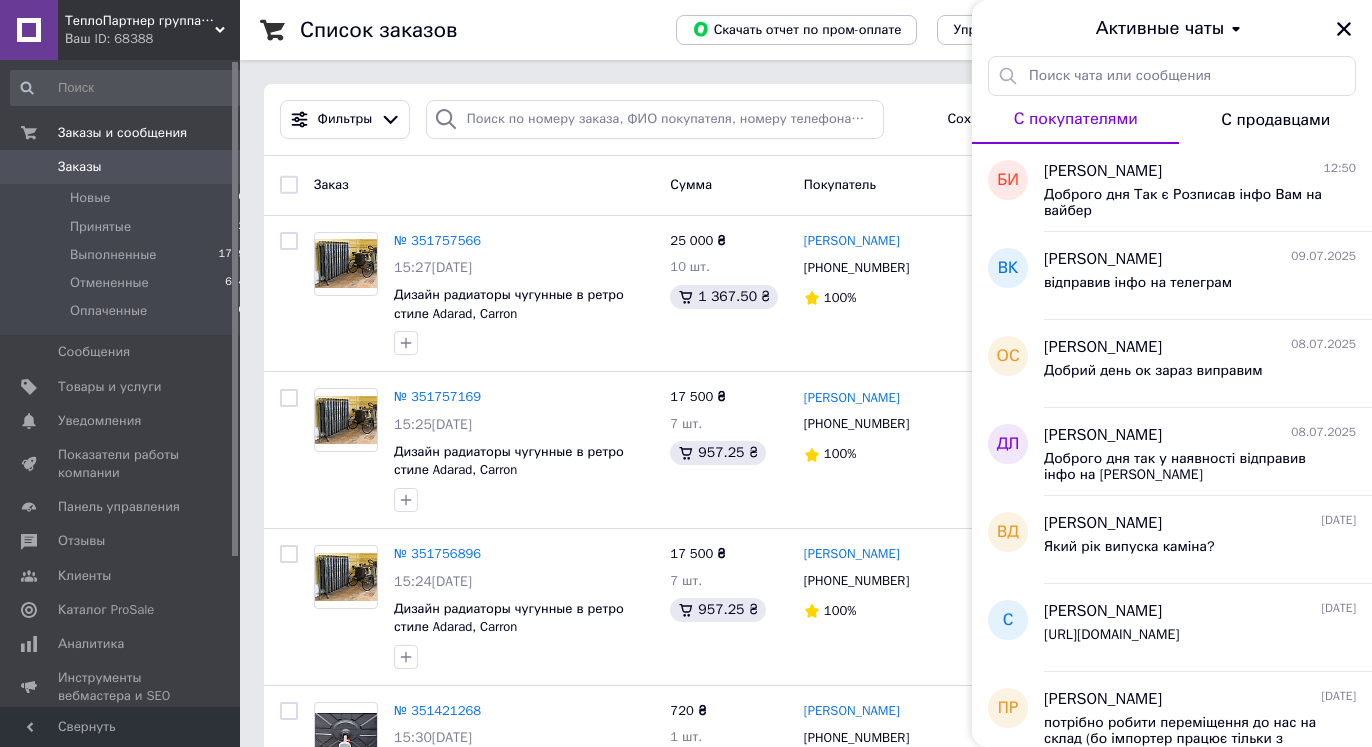 click on "ТеплоПартнер группа компаний Ваш ID: 68388" at bounding box center (149, 30) 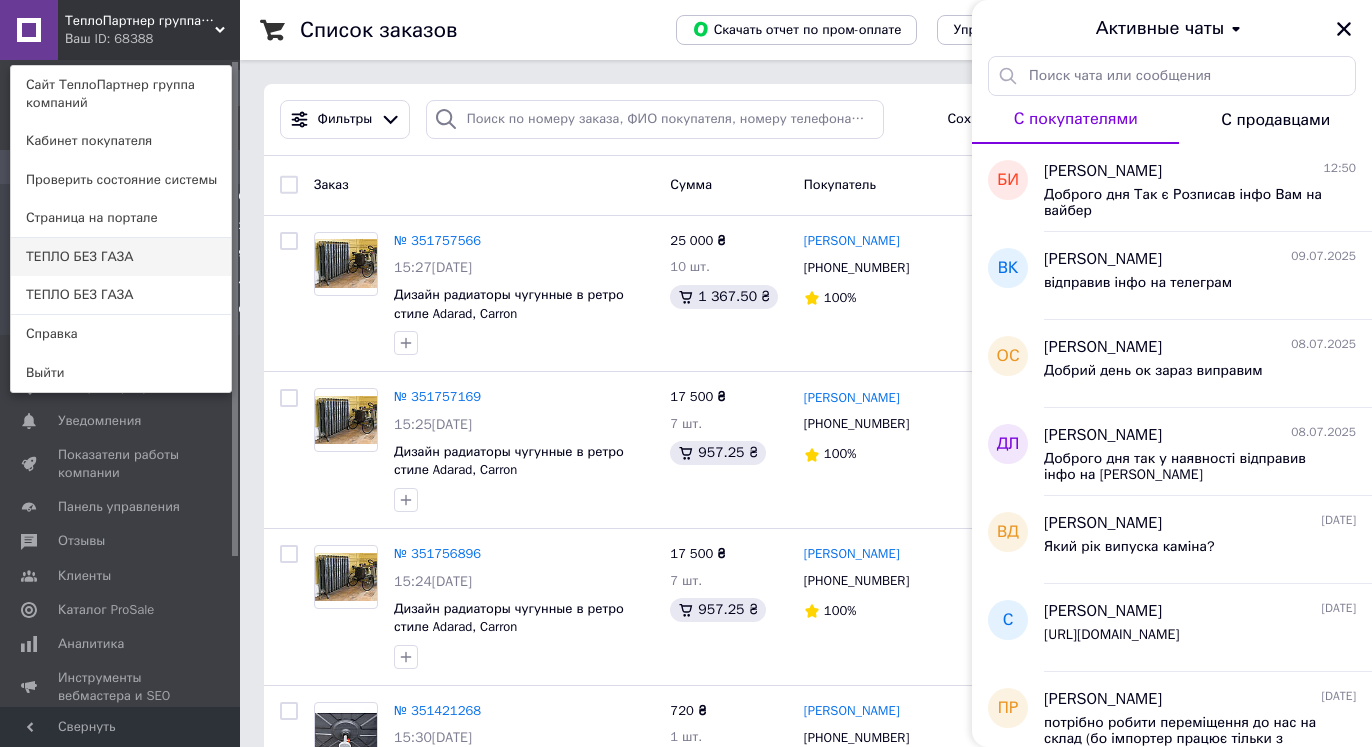 click on "ТЕПЛО БЕЗ ГАЗА" at bounding box center [121, 257] 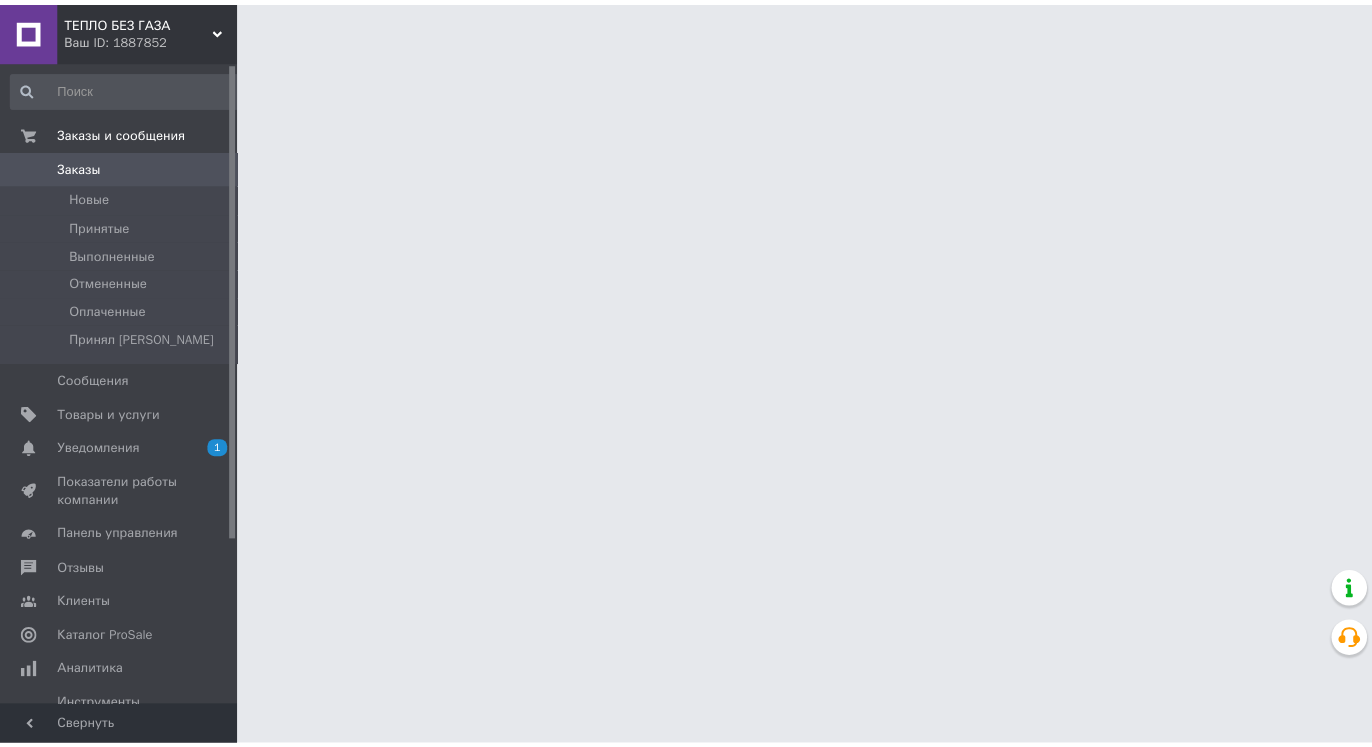 scroll, scrollTop: 0, scrollLeft: 0, axis: both 